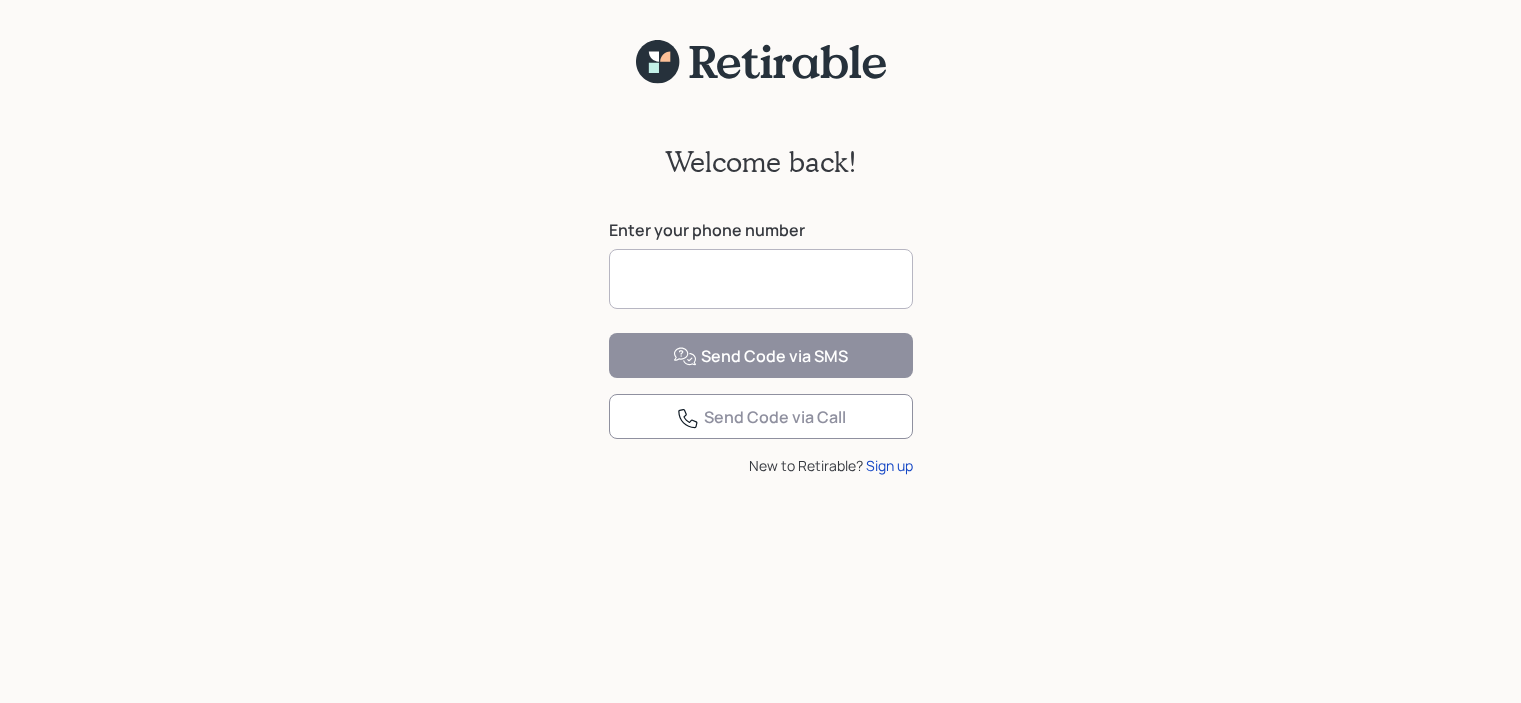 scroll, scrollTop: 0, scrollLeft: 0, axis: both 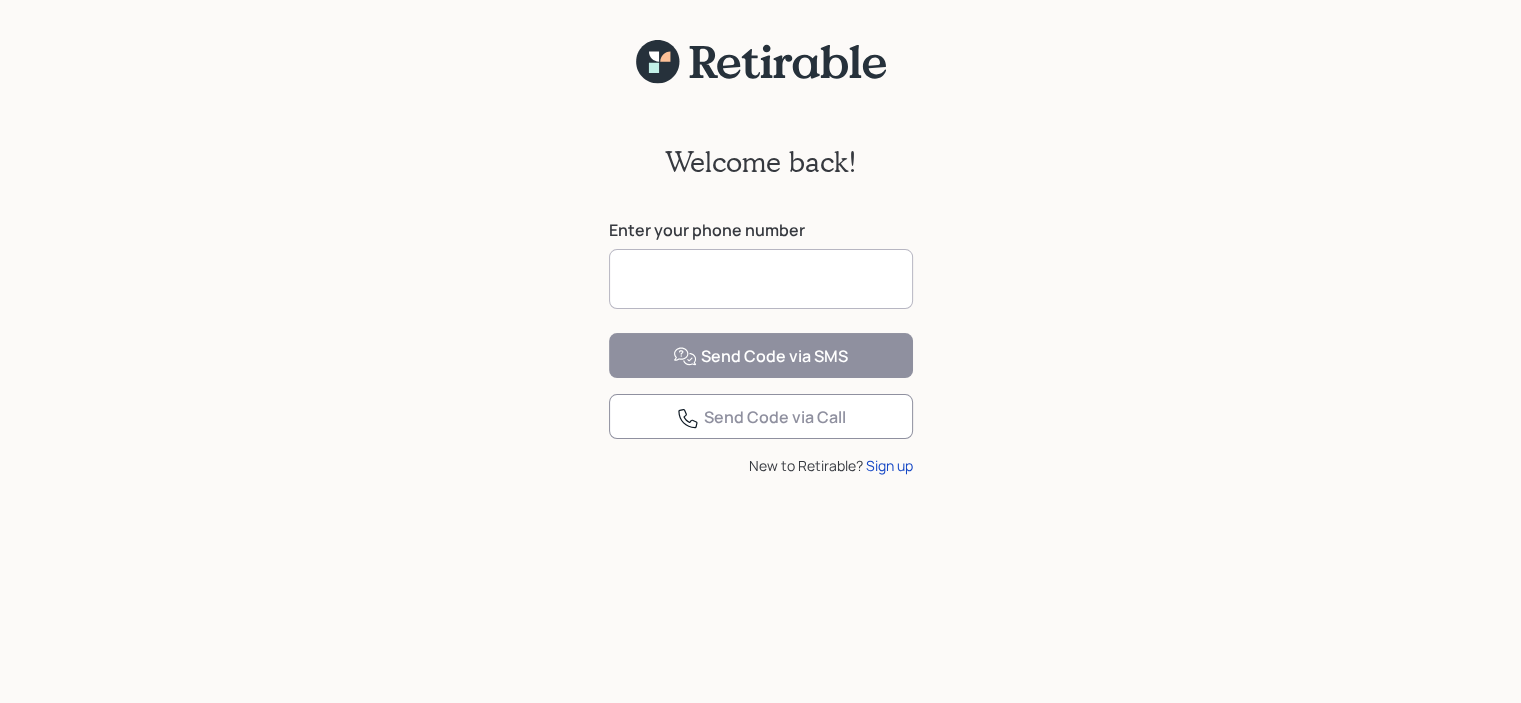 click at bounding box center [761, 279] 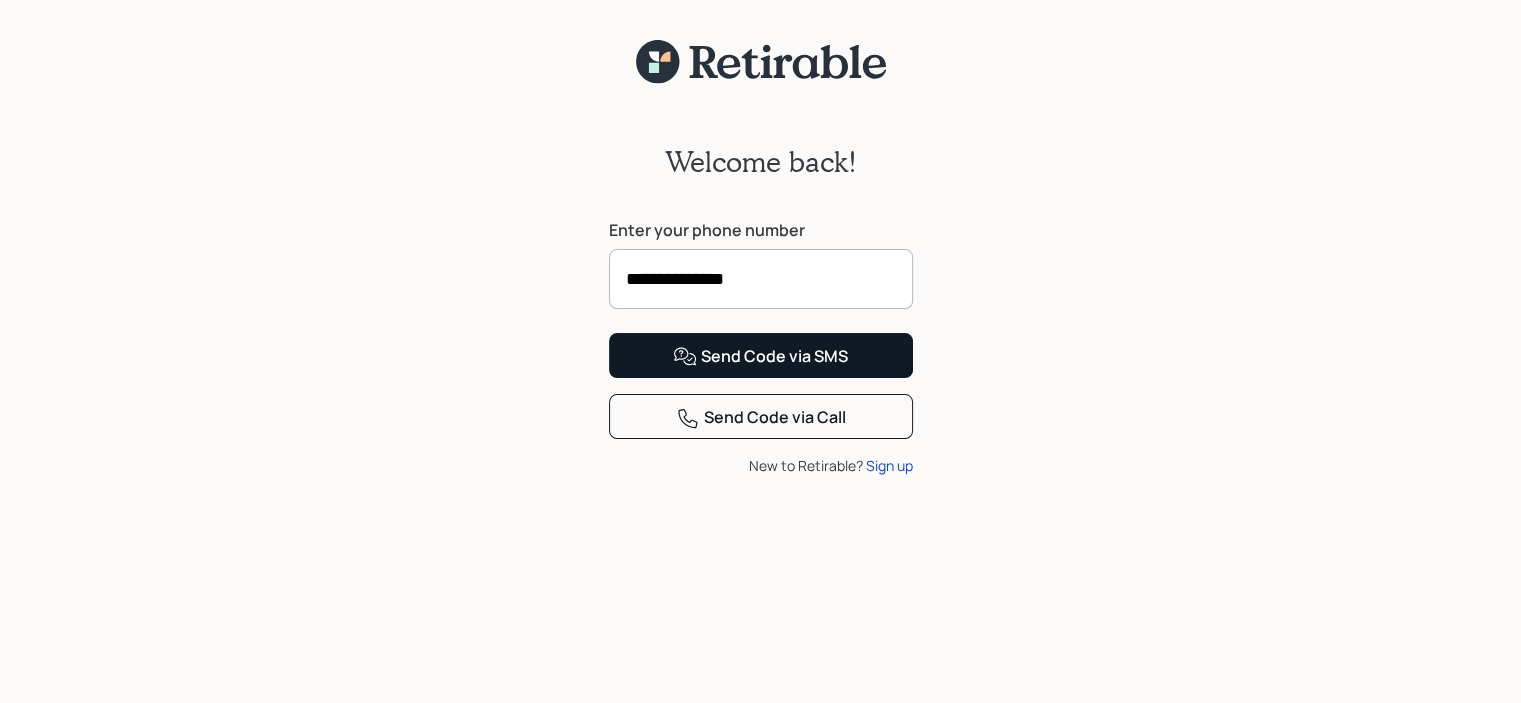 type on "**********" 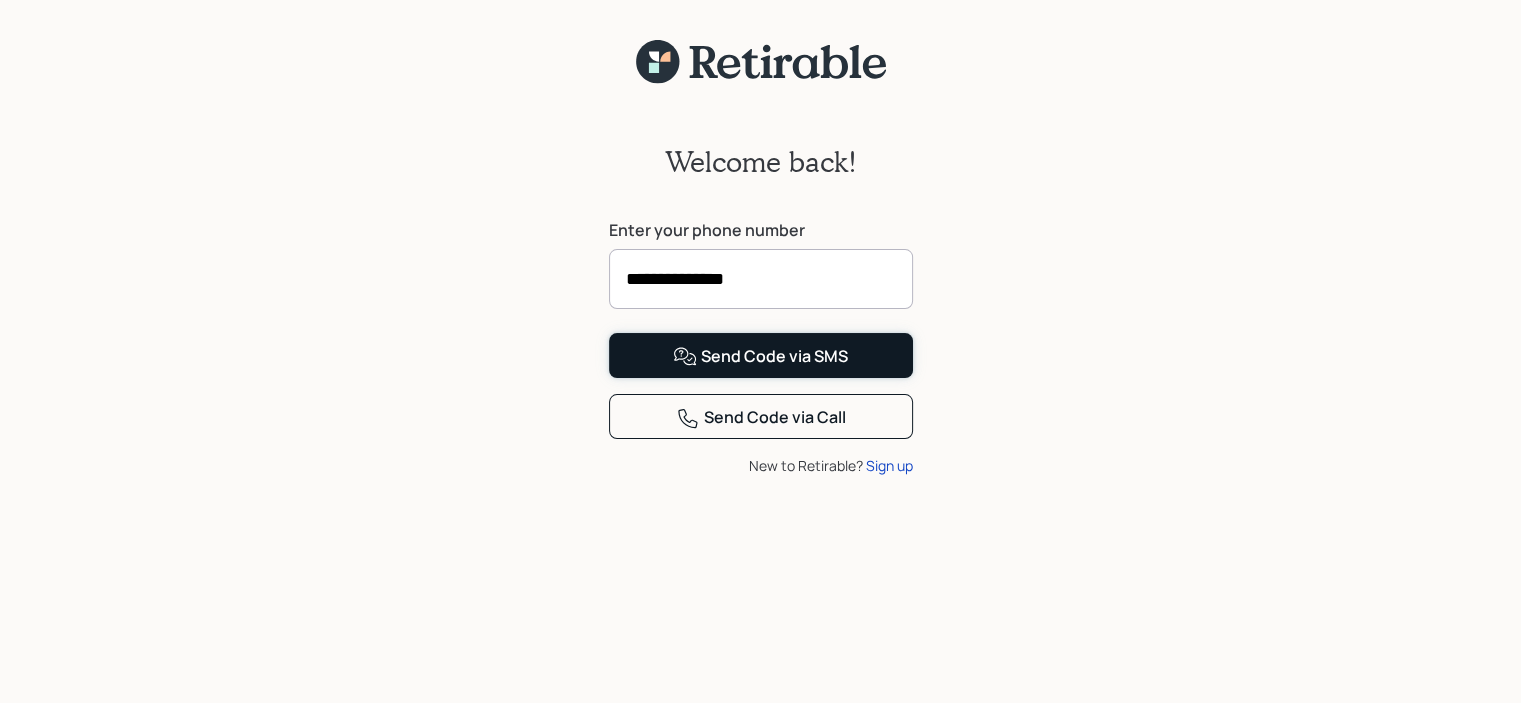 click on "Send Code via SMS" at bounding box center [760, 357] 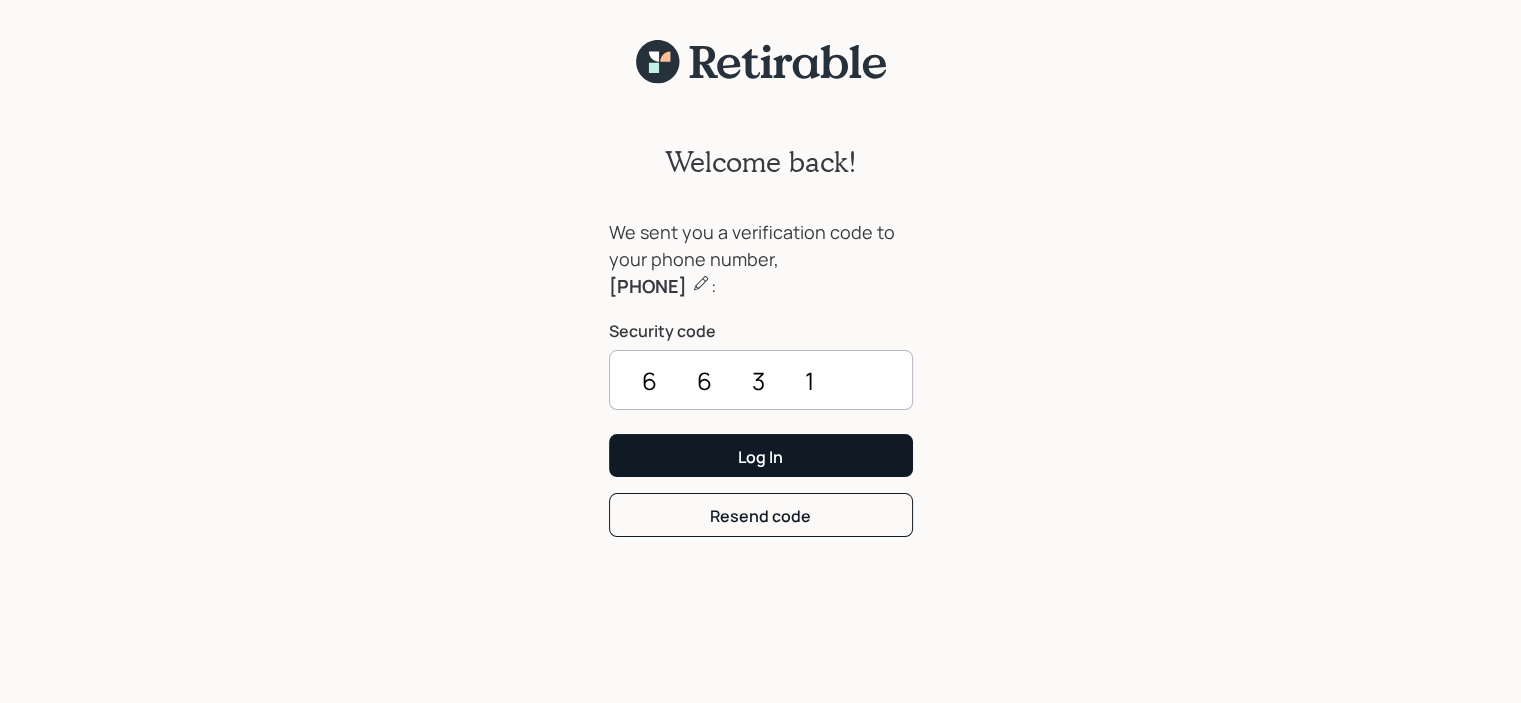 type on "6631" 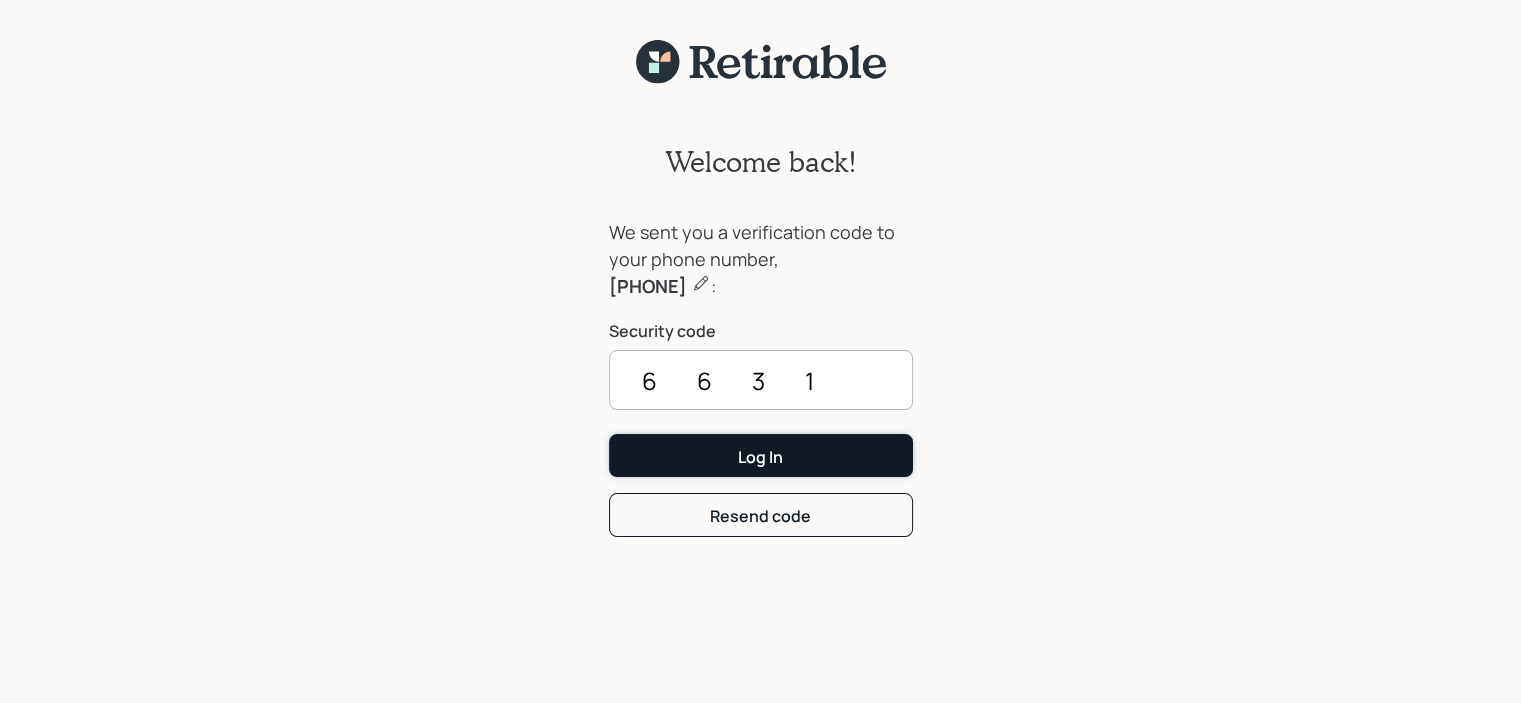 click on "Log In" at bounding box center [760, 457] 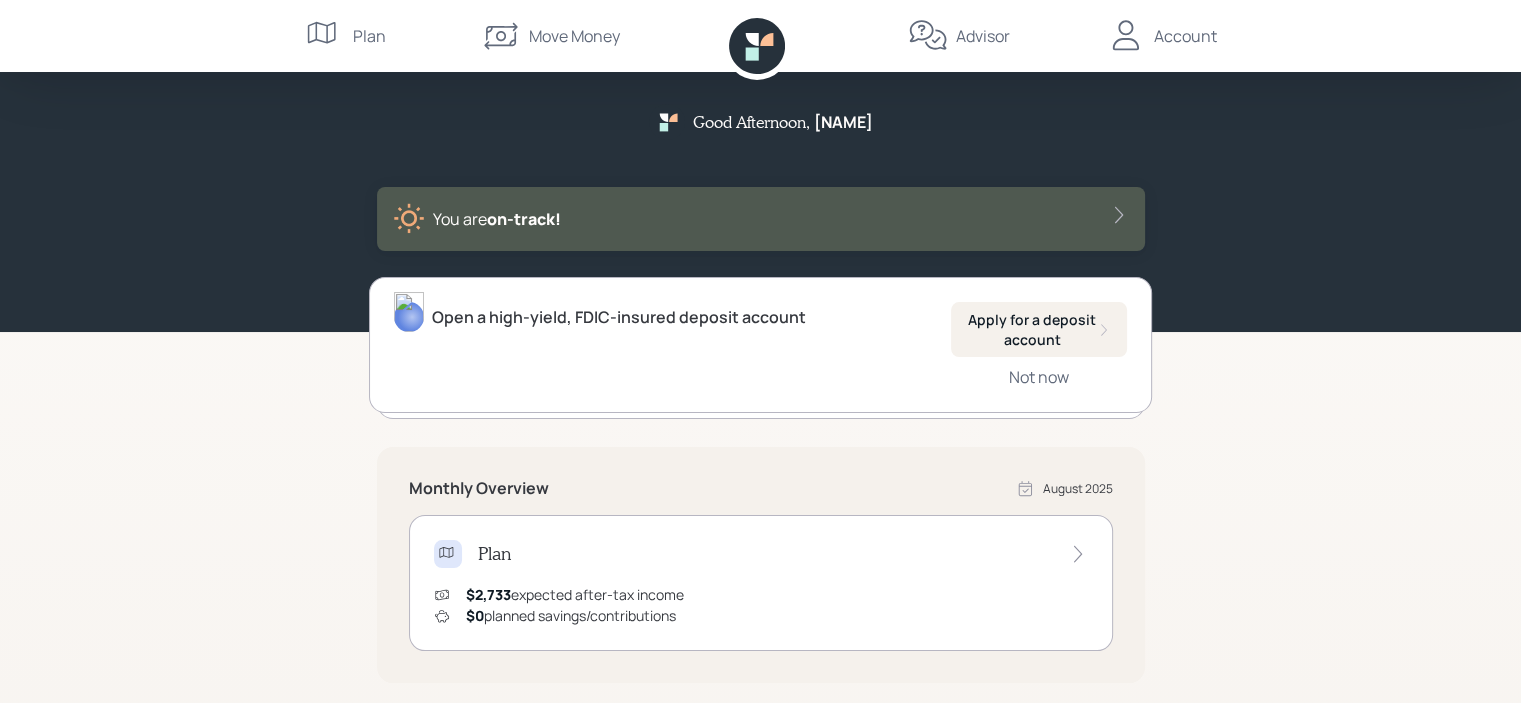 drag, startPoint x: 1244, startPoint y: 298, endPoint x: 1239, endPoint y: 273, distance: 25.495098 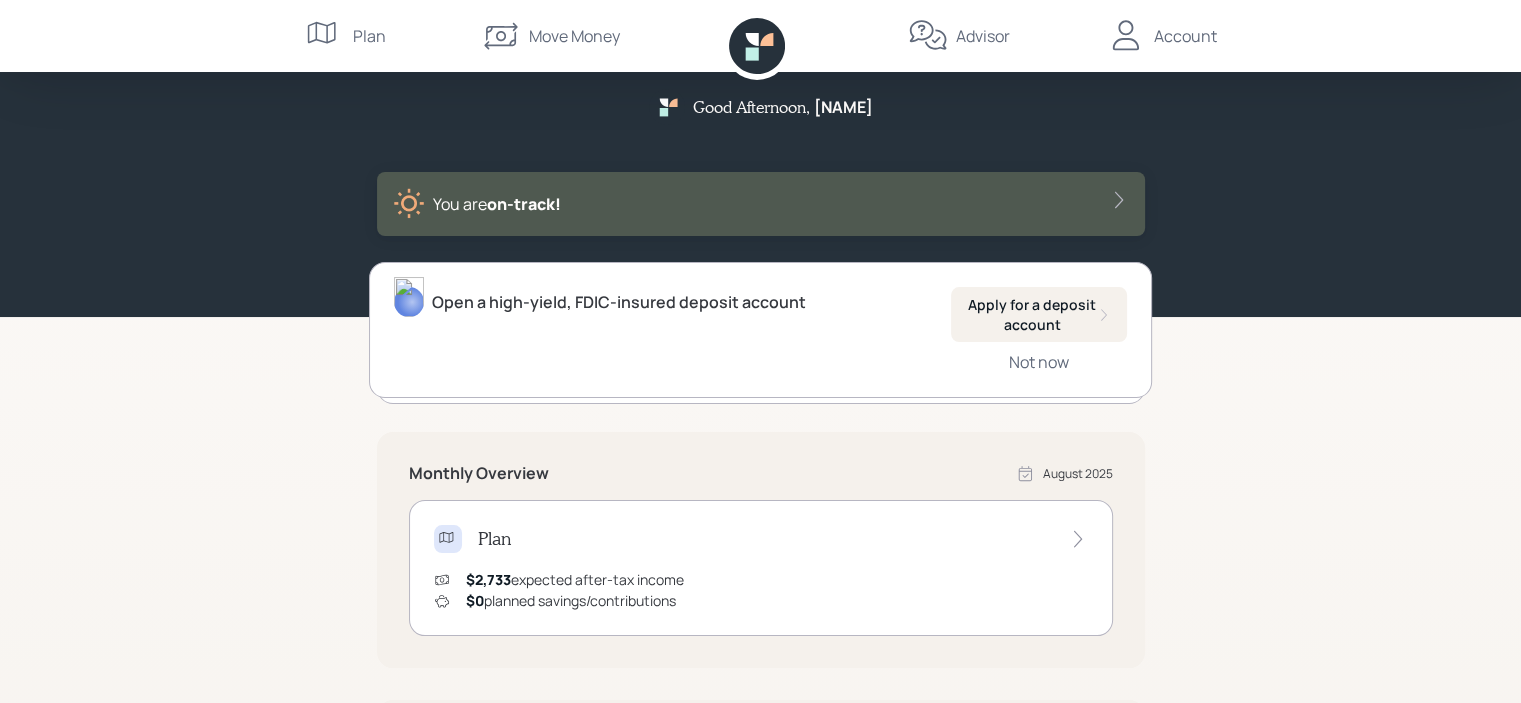 scroll, scrollTop: 0, scrollLeft: 0, axis: both 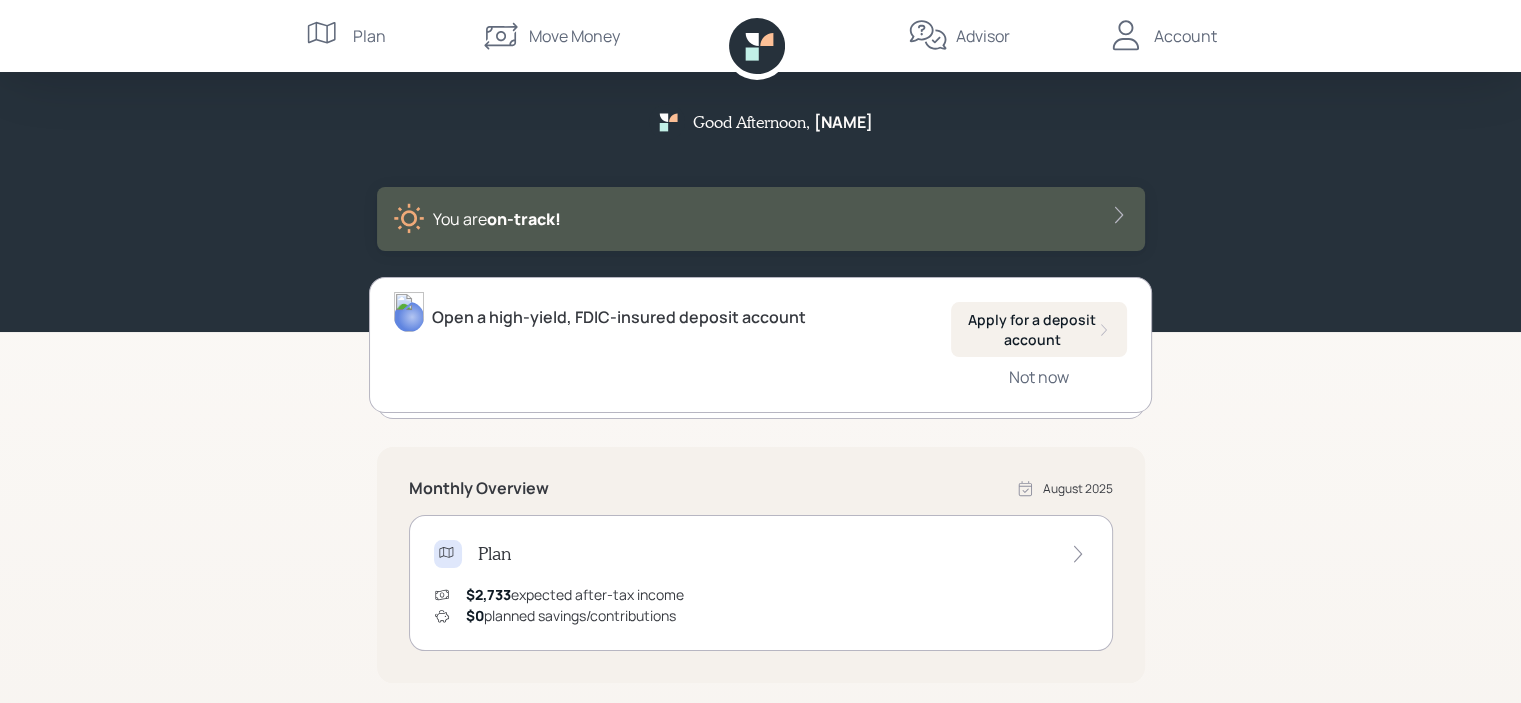 click on "Account" at bounding box center (1185, 36) 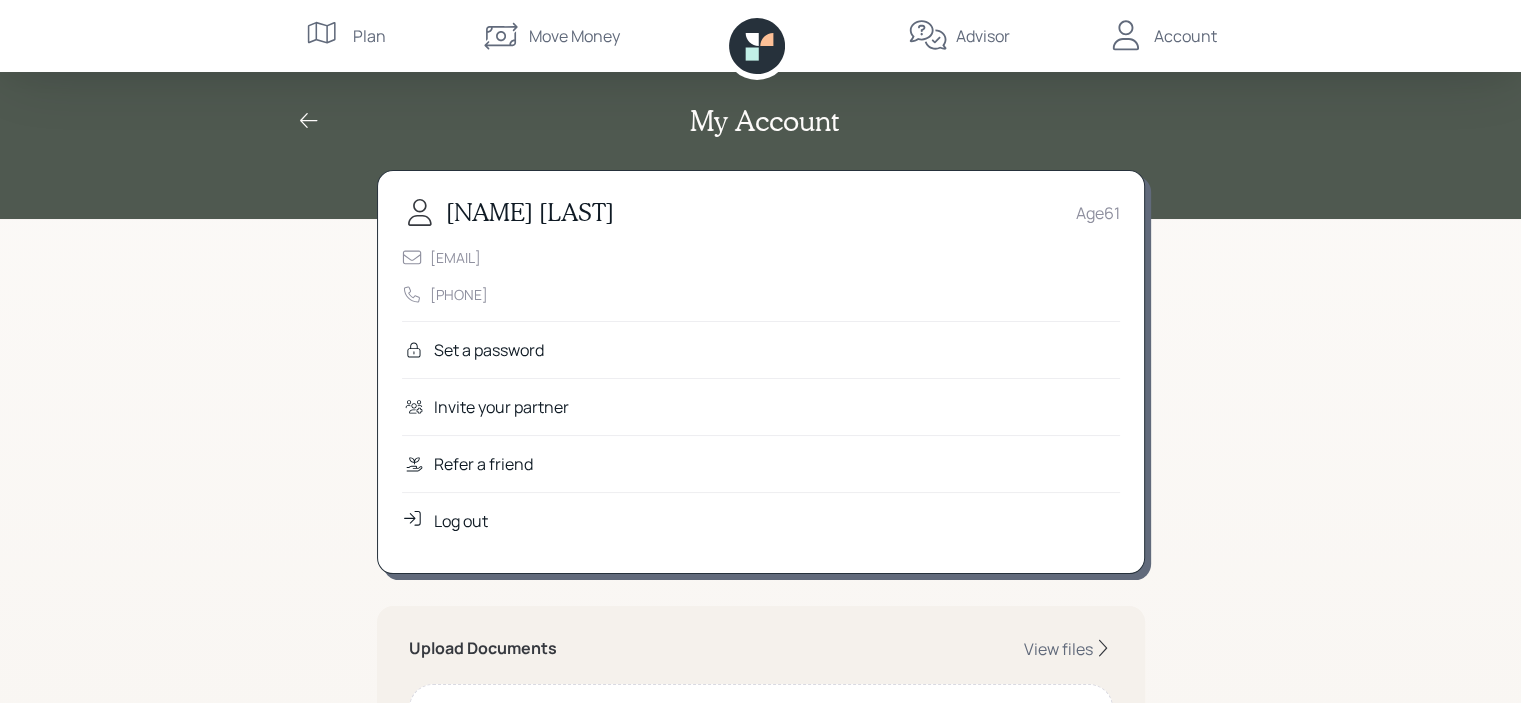 scroll, scrollTop: 400, scrollLeft: 0, axis: vertical 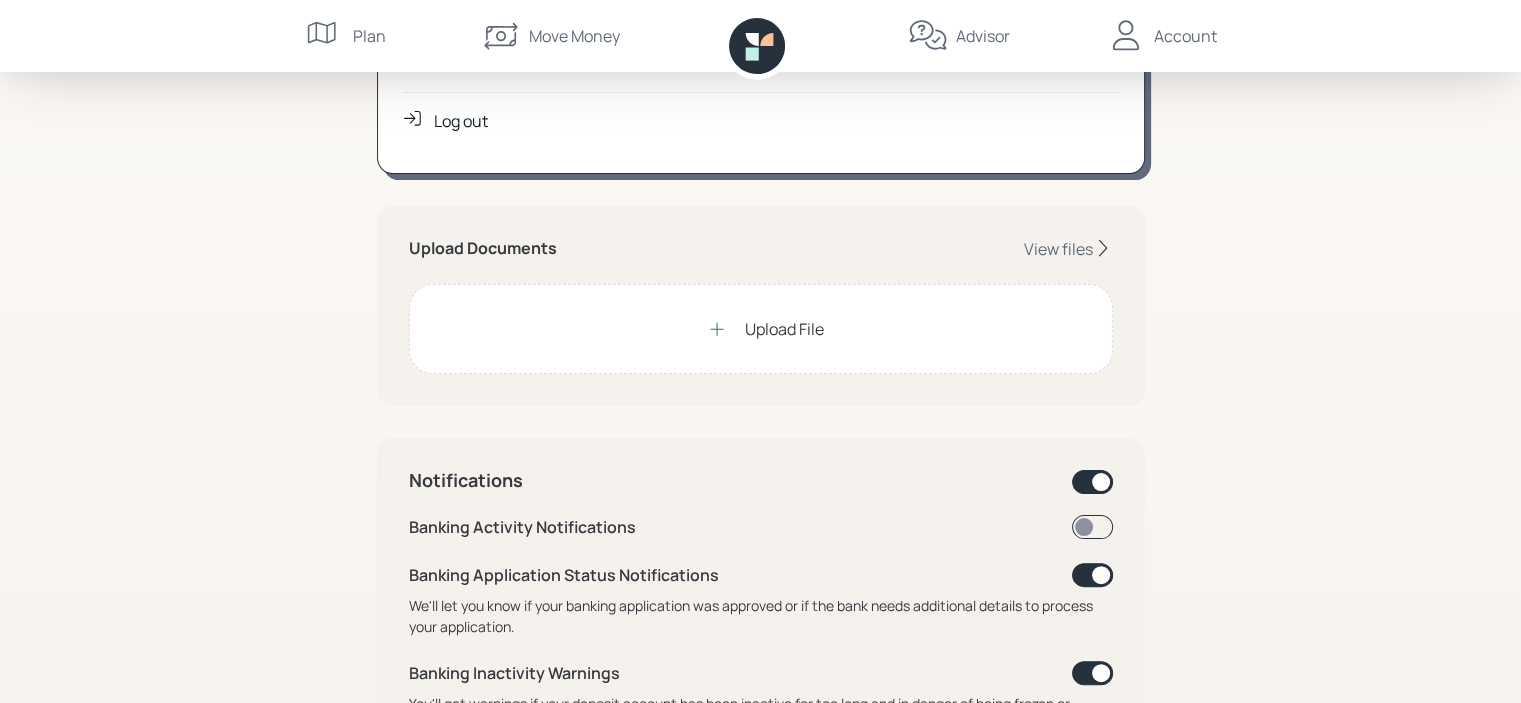 click on "Upload File" at bounding box center (784, 329) 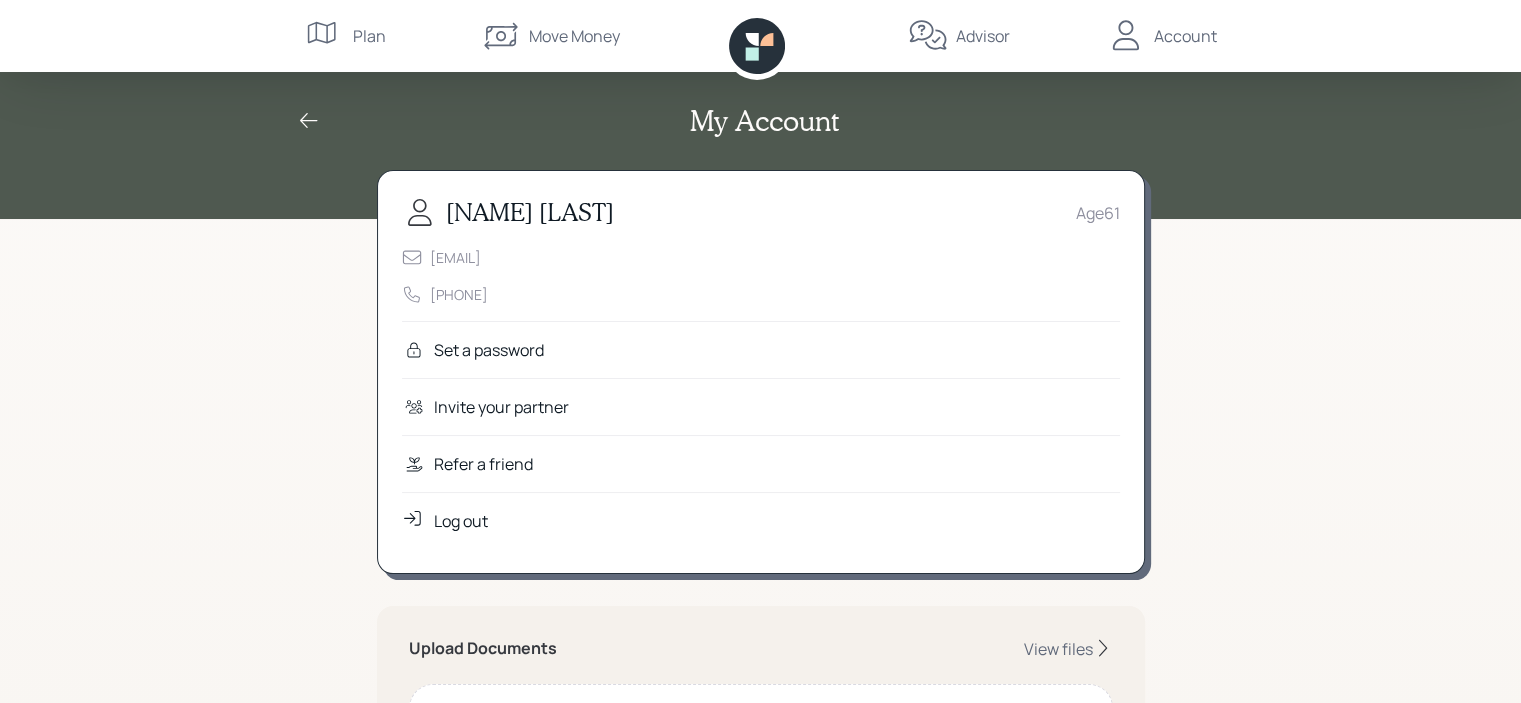 drag, startPoint x: 1272, startPoint y: 283, endPoint x: 1248, endPoint y: 255, distance: 36.878178 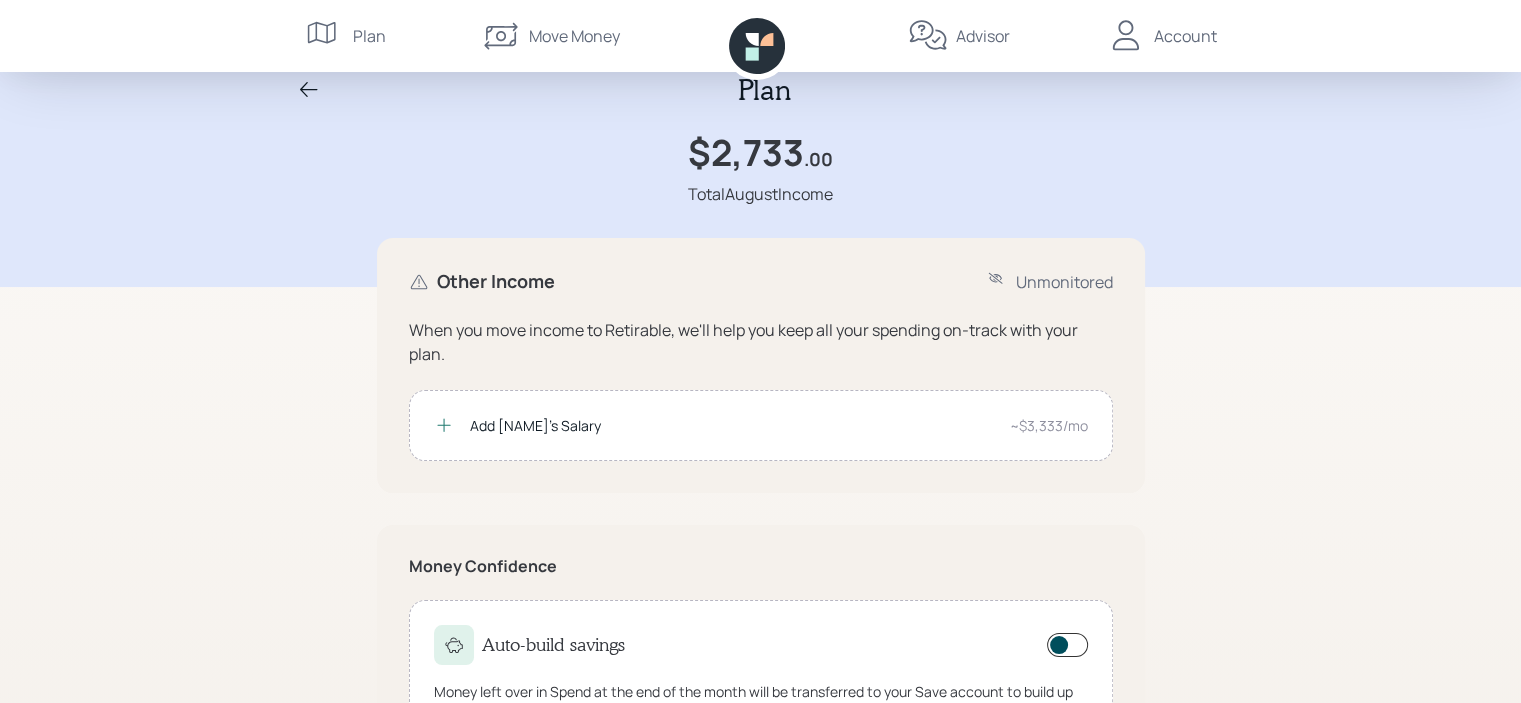scroll, scrollTop: 0, scrollLeft: 0, axis: both 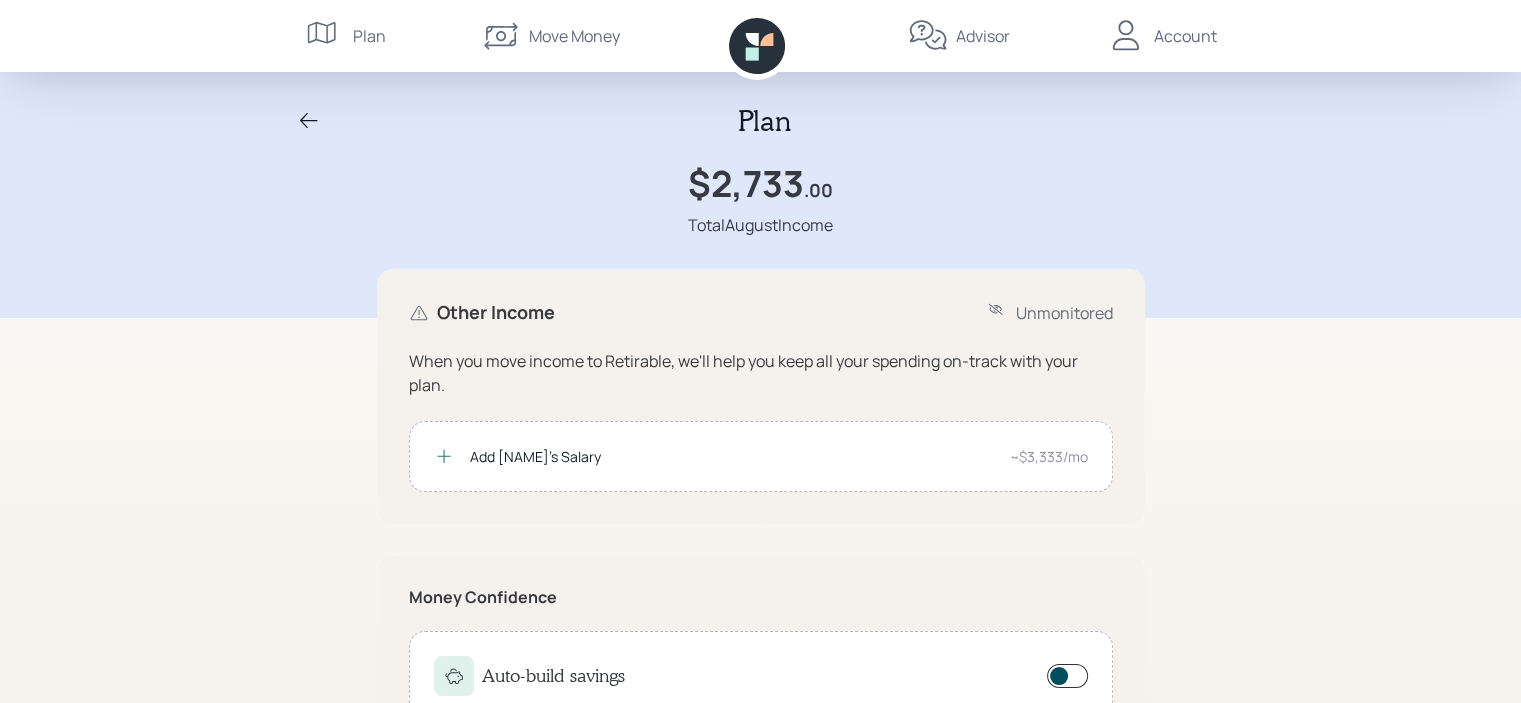 click 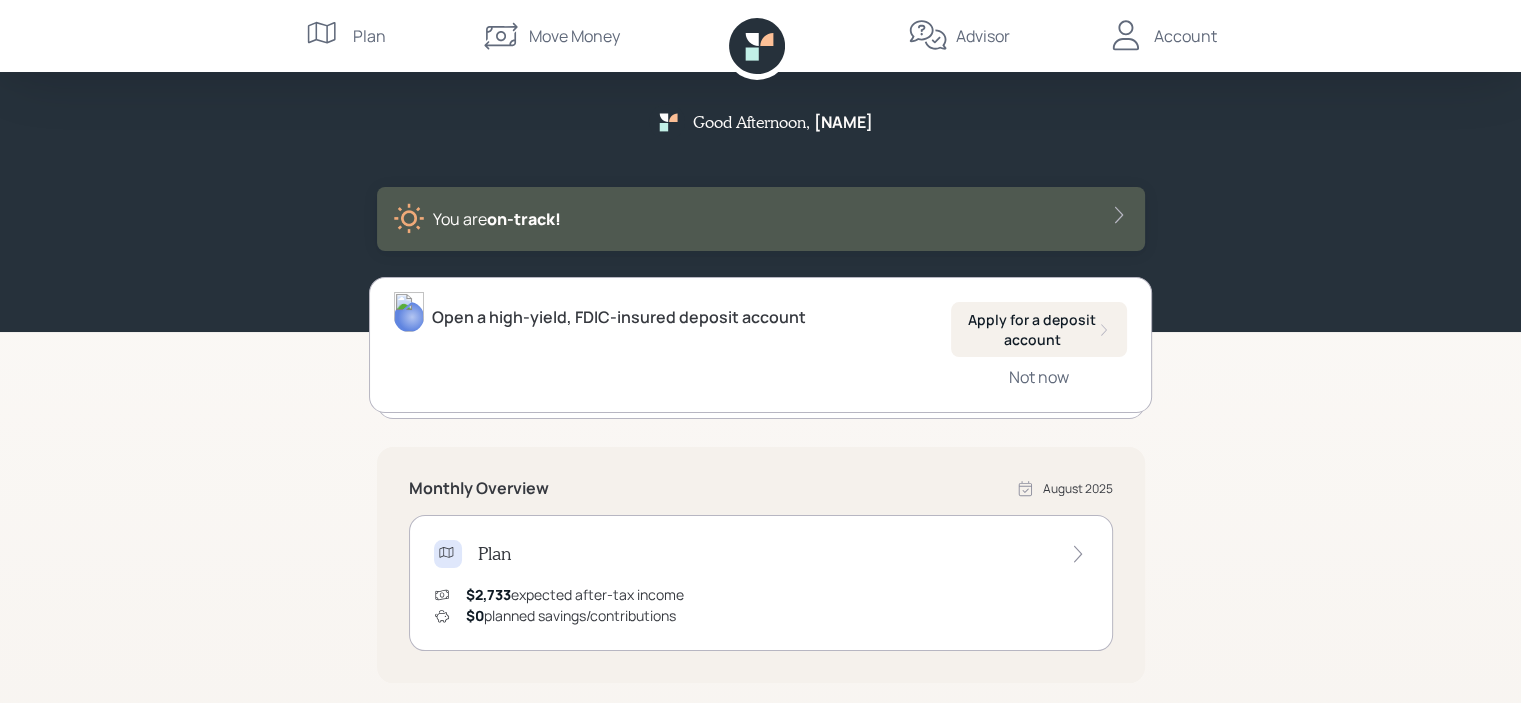 scroll, scrollTop: 400, scrollLeft: 0, axis: vertical 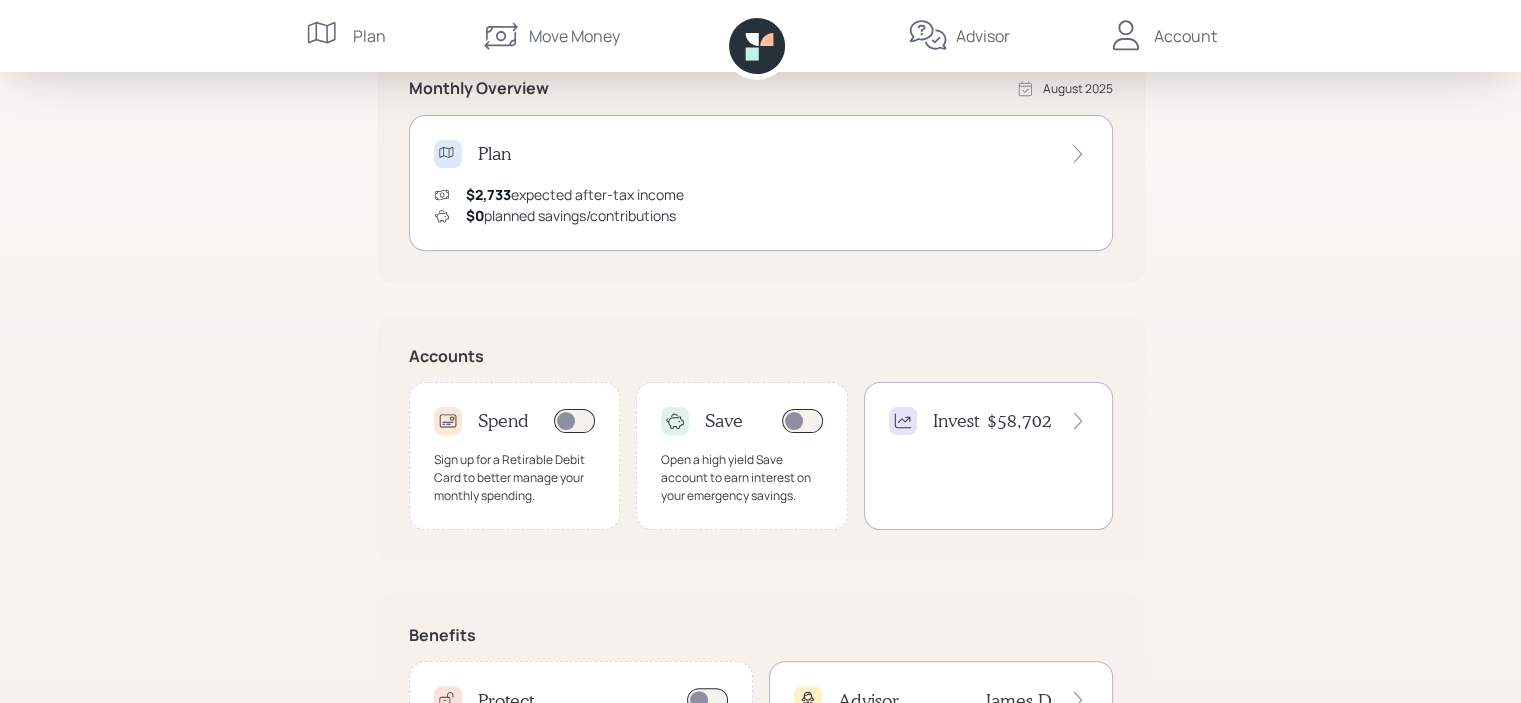 click on "$58,702" at bounding box center [1019, 421] 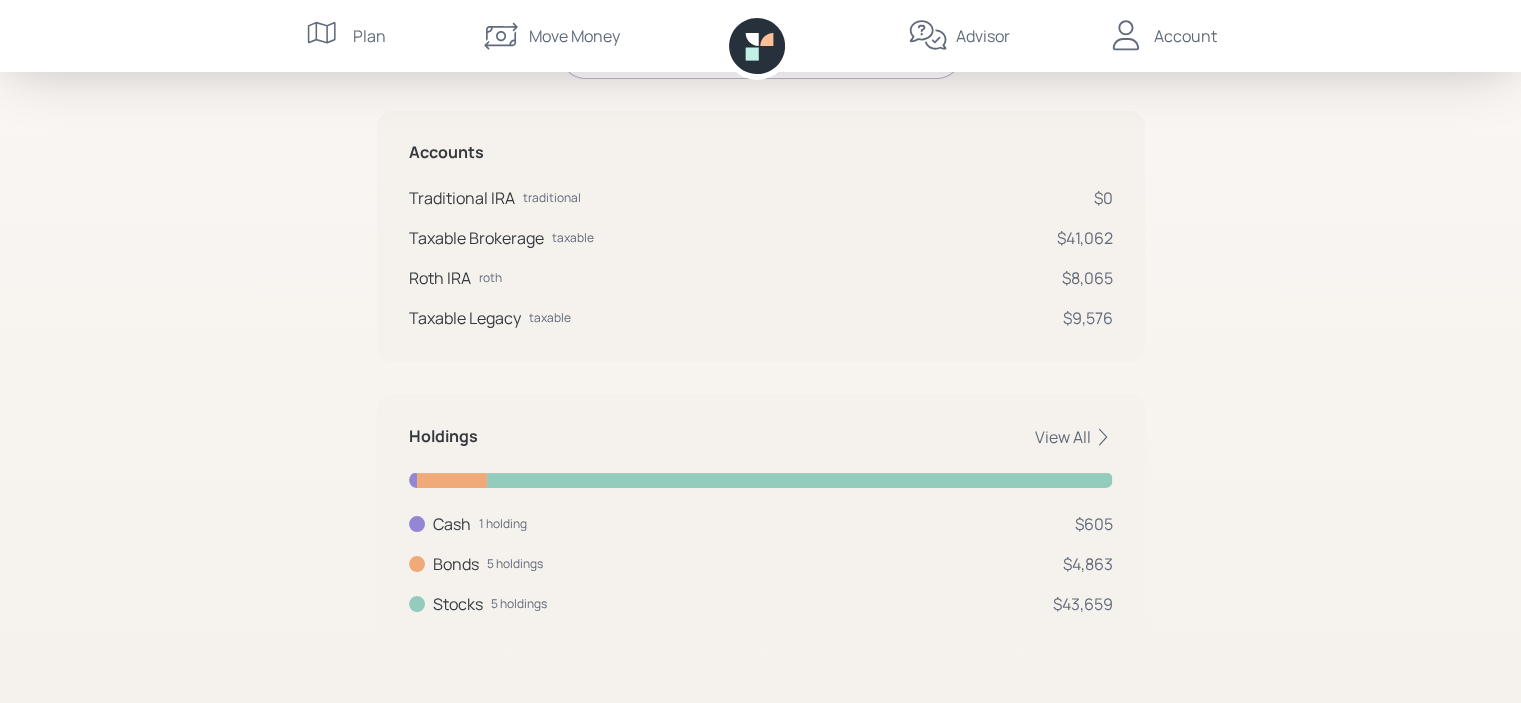 scroll, scrollTop: 0, scrollLeft: 0, axis: both 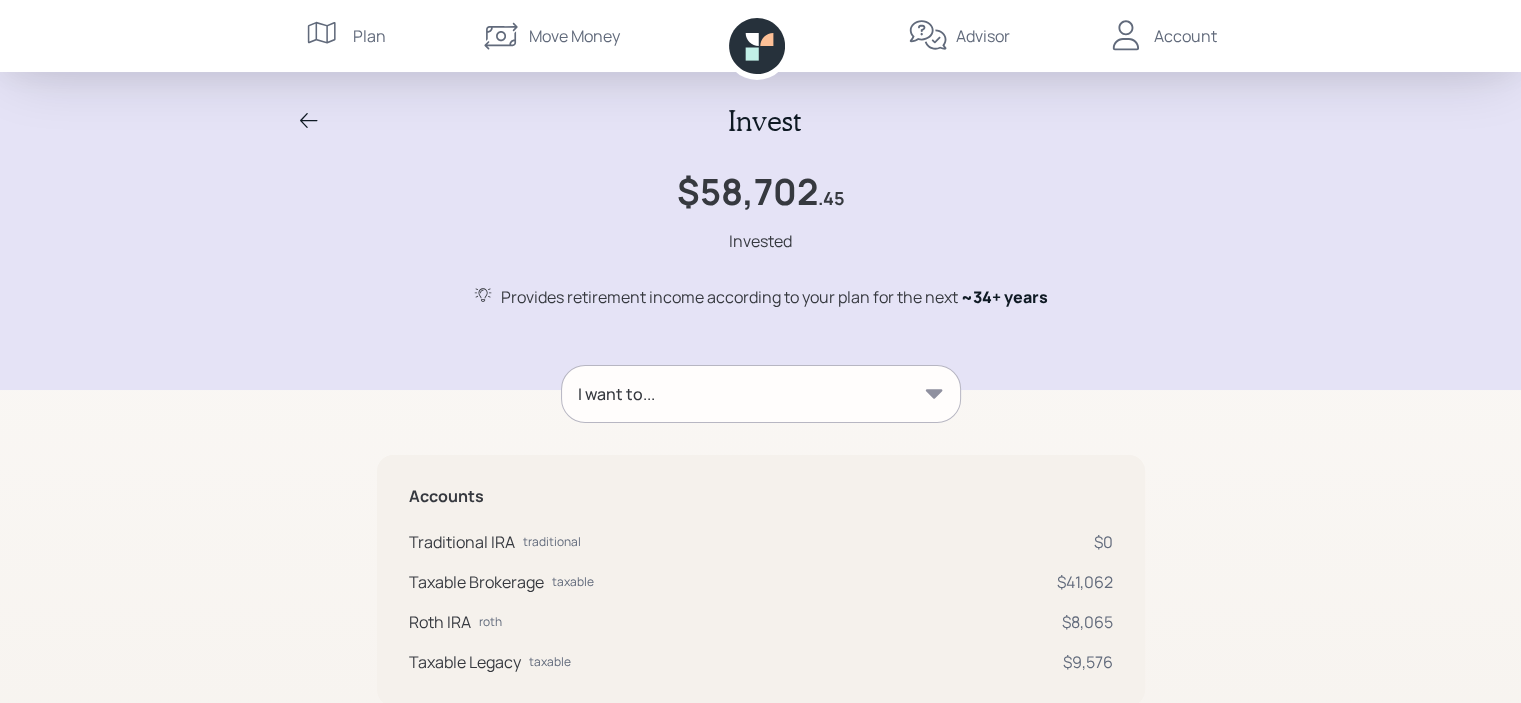 click on "Account" at bounding box center (1185, 36) 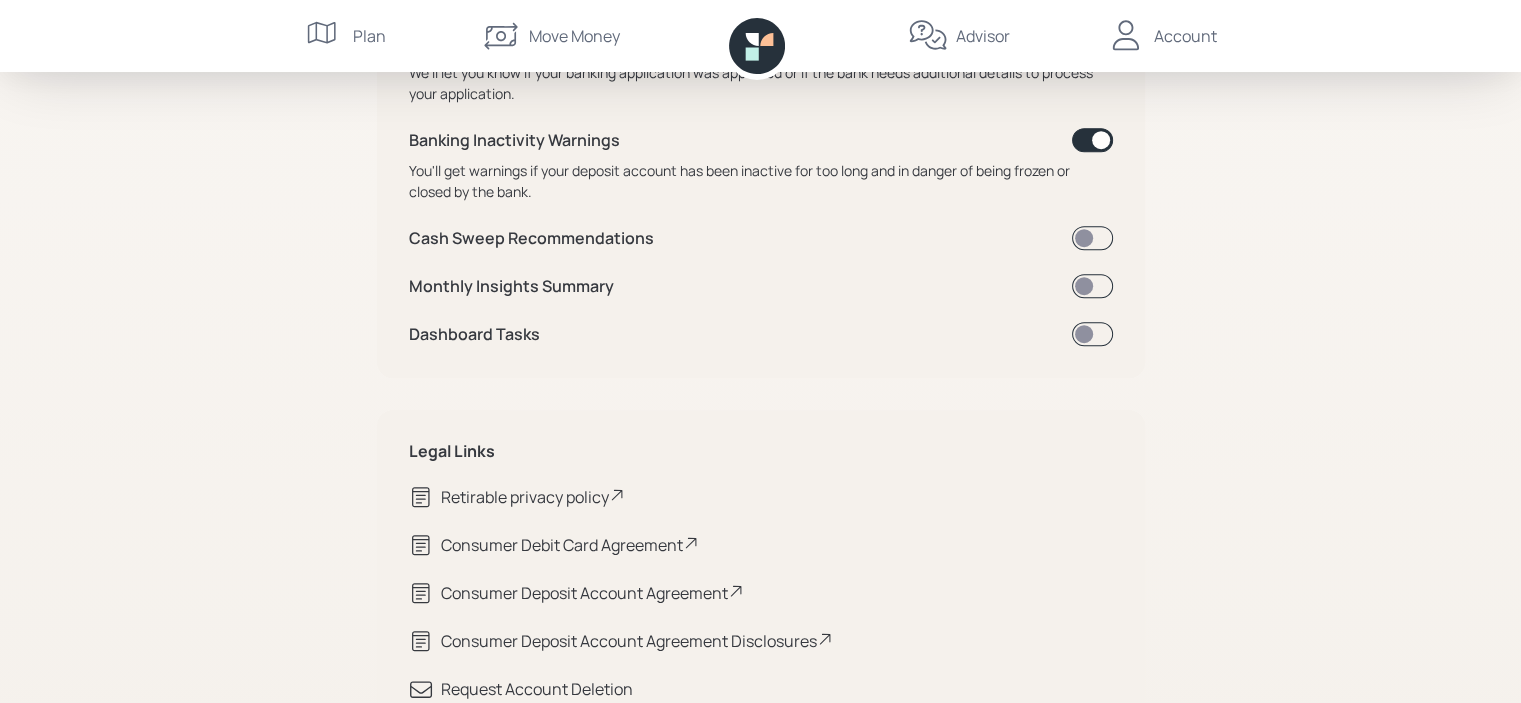 scroll, scrollTop: 993, scrollLeft: 0, axis: vertical 